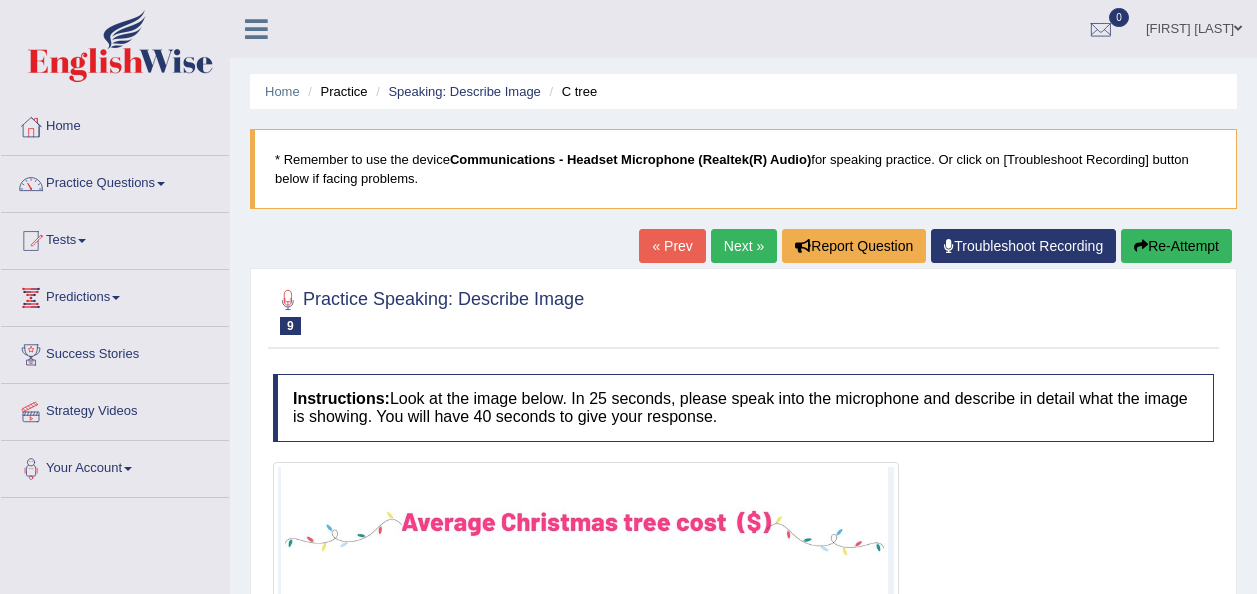 scroll, scrollTop: 400, scrollLeft: 0, axis: vertical 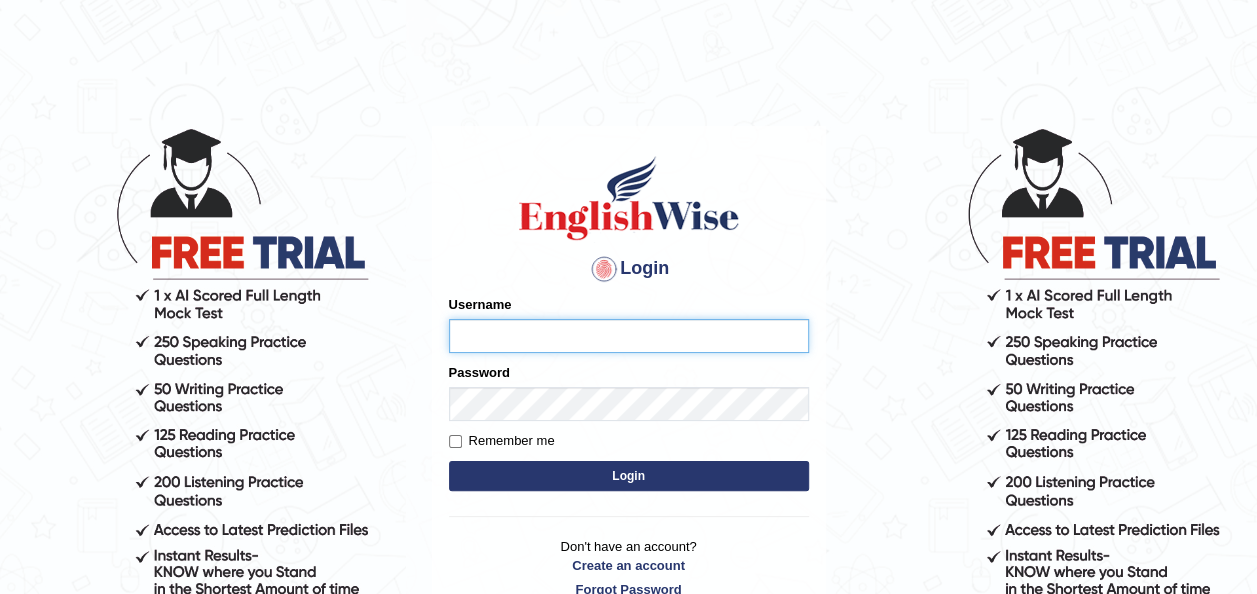 type on "falakika_parramatta" 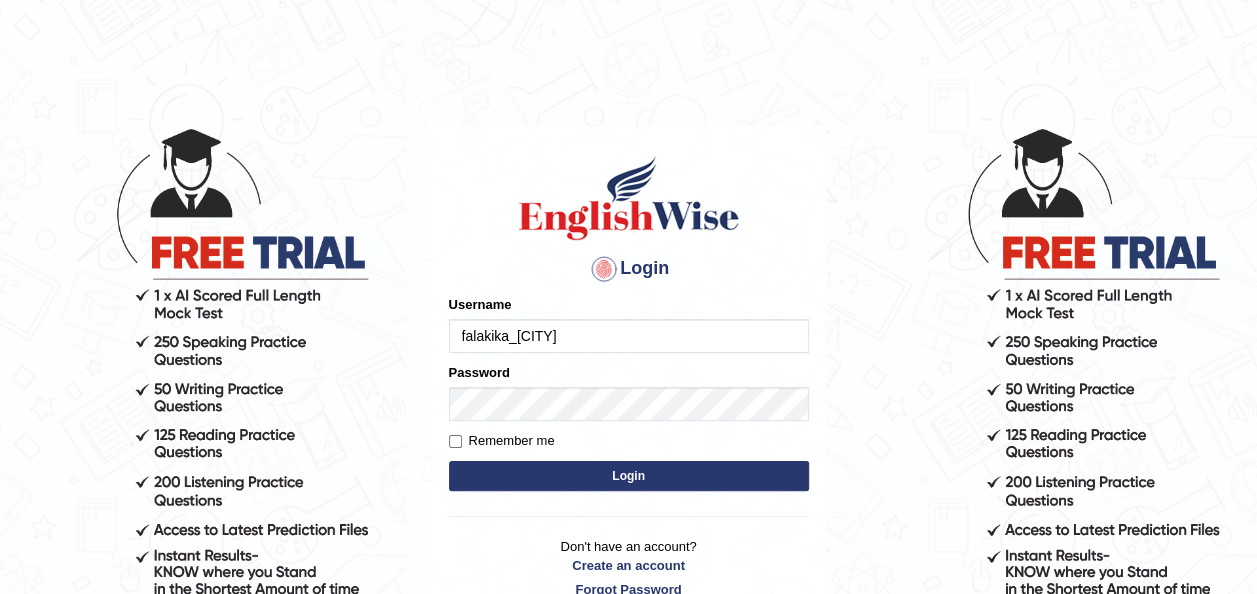 click on "Login" at bounding box center [629, 476] 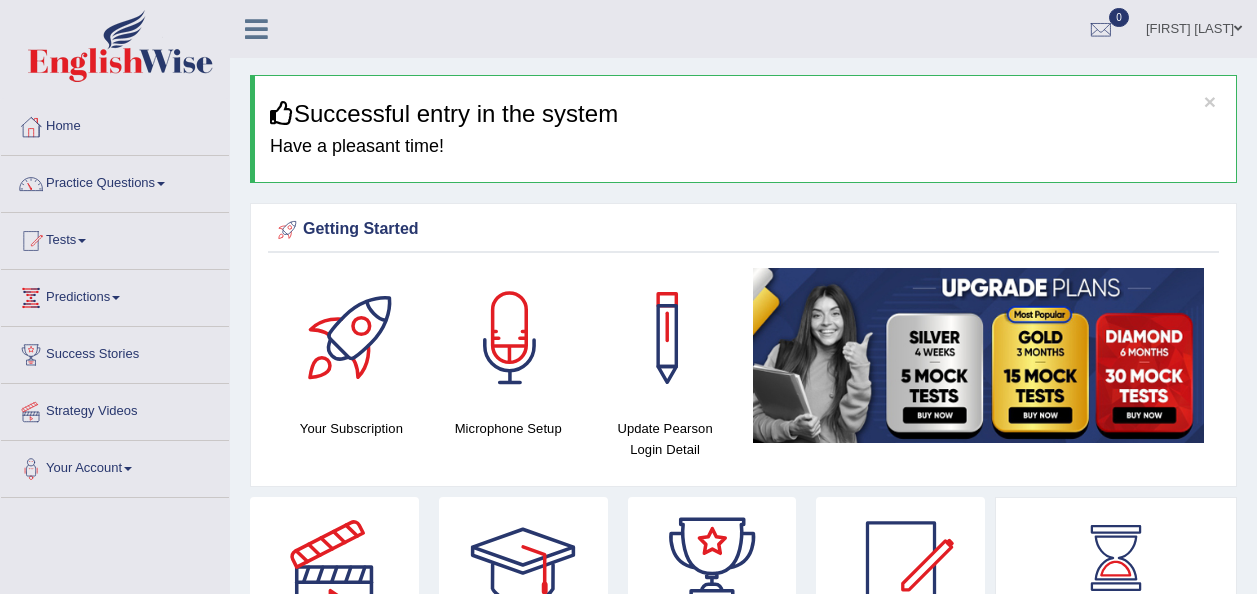 scroll, scrollTop: 0, scrollLeft: 0, axis: both 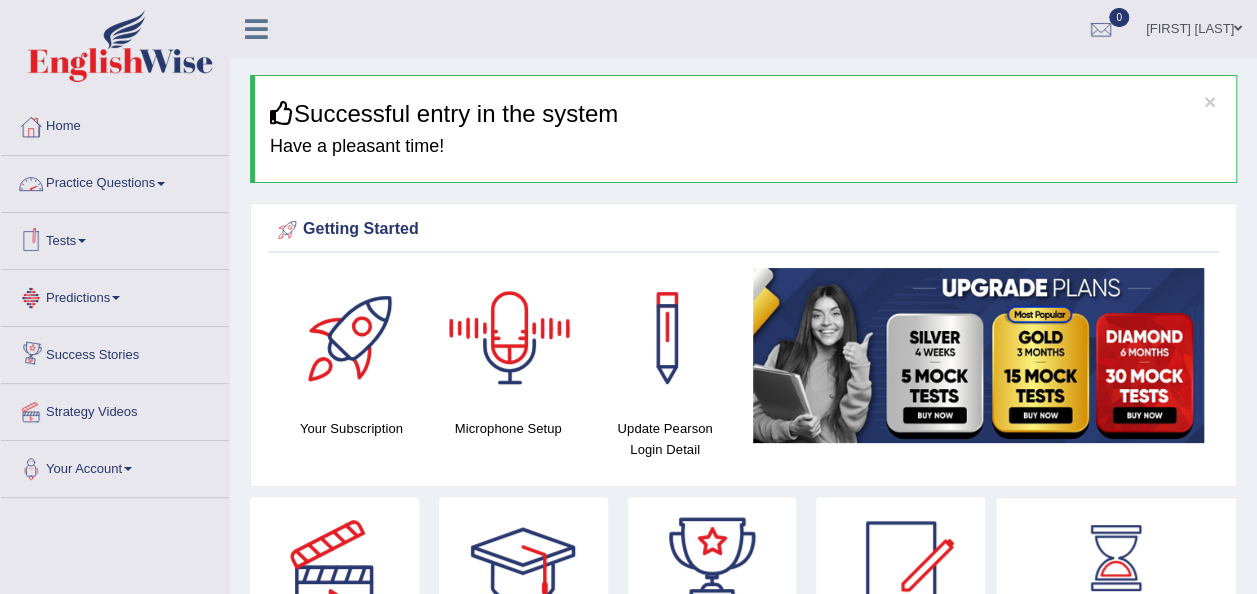 click at bounding box center (161, 184) 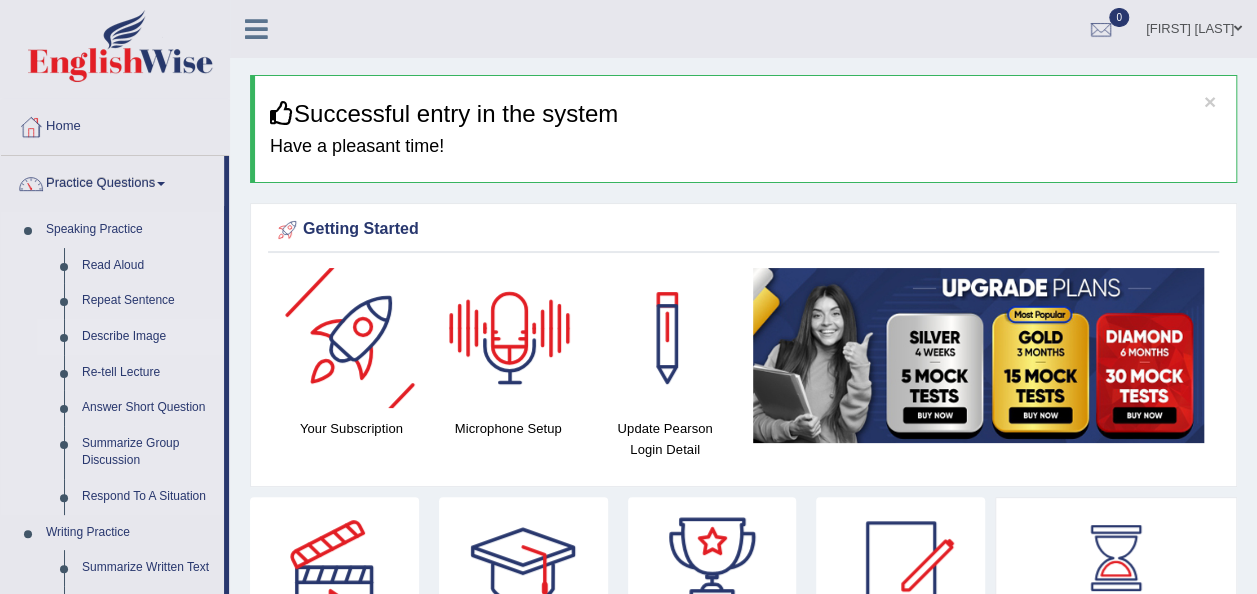 click on "Describe Image" at bounding box center [148, 337] 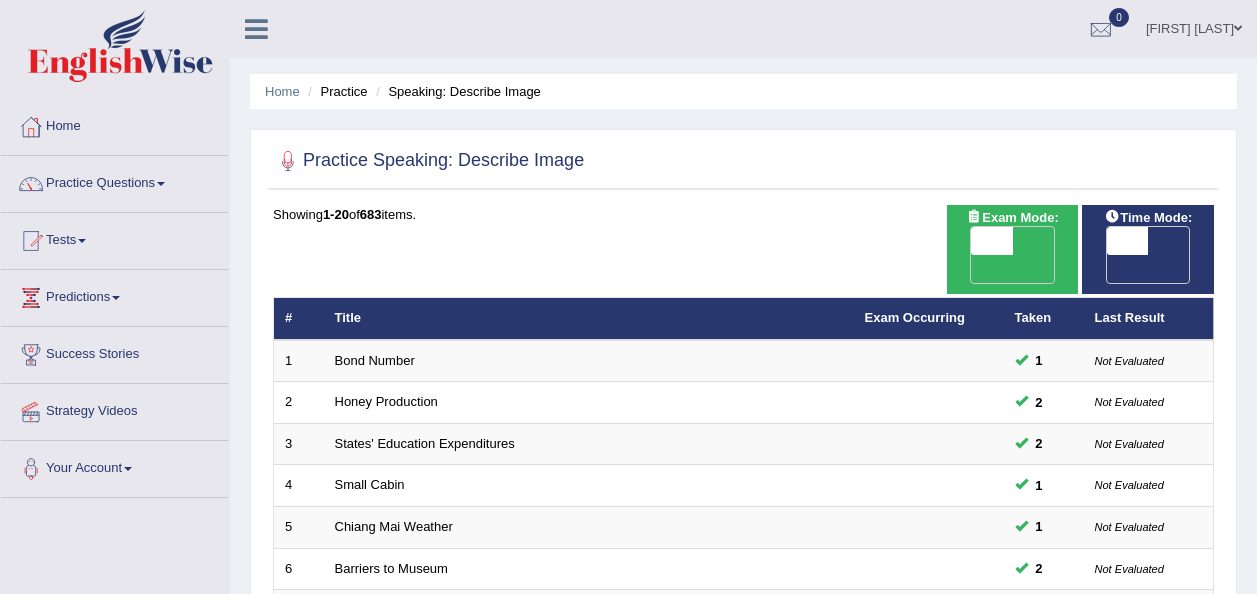 scroll, scrollTop: 0, scrollLeft: 0, axis: both 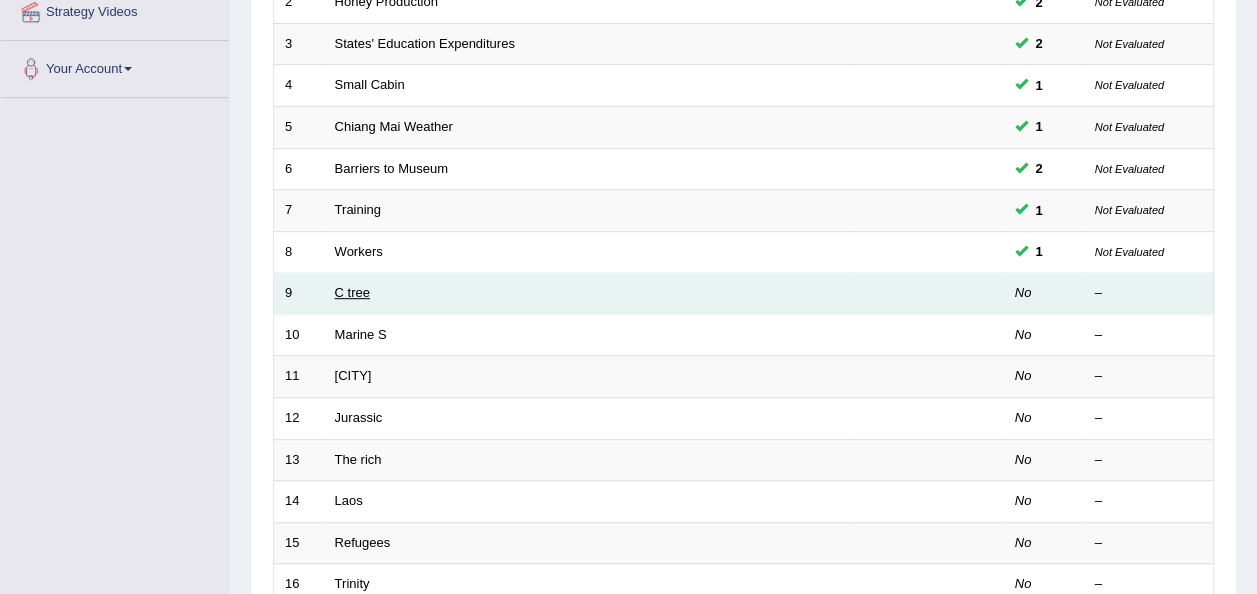 click on "C tree" at bounding box center (352, 292) 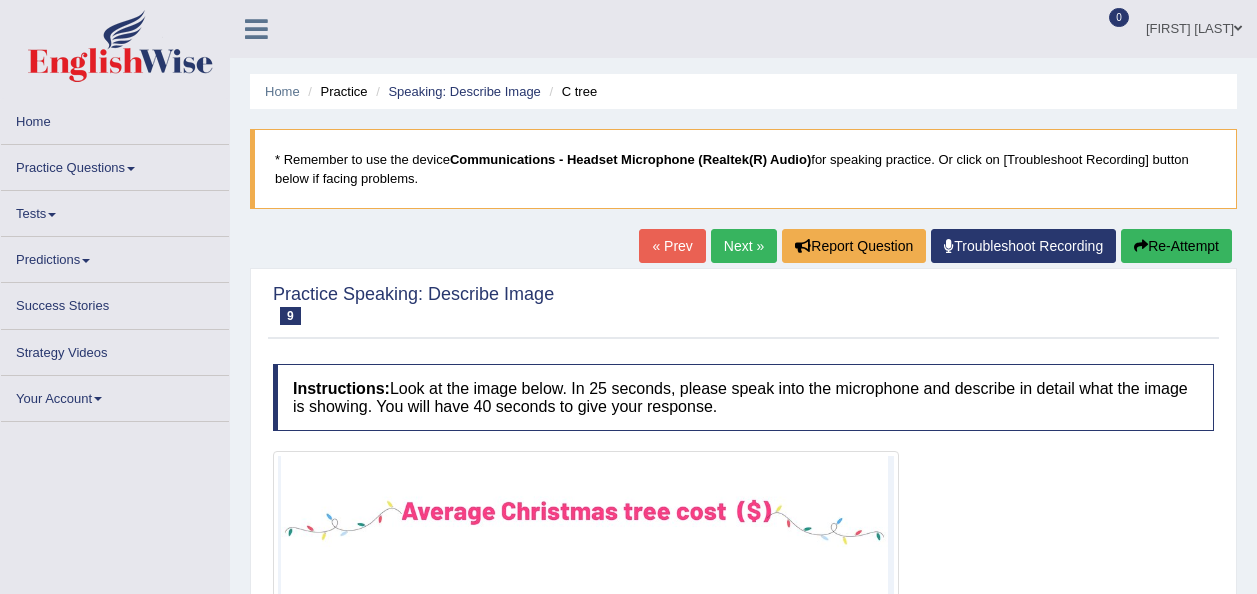 scroll, scrollTop: 0, scrollLeft: 0, axis: both 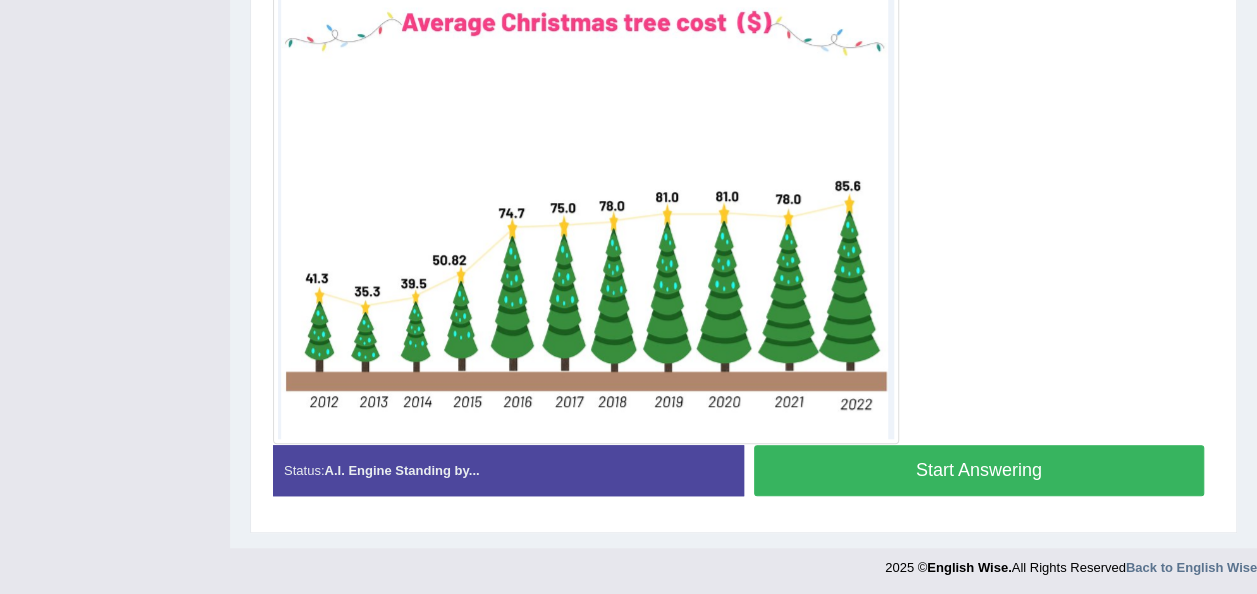 click on "Start Answering" at bounding box center (979, 470) 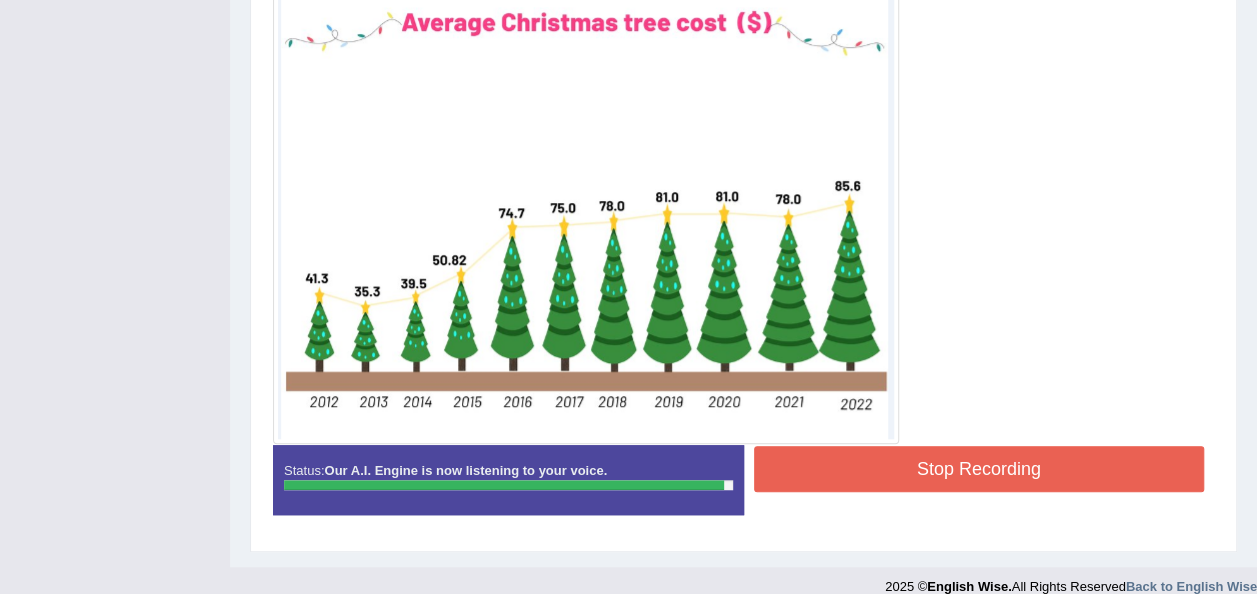 click on "Stop Recording" at bounding box center [979, 469] 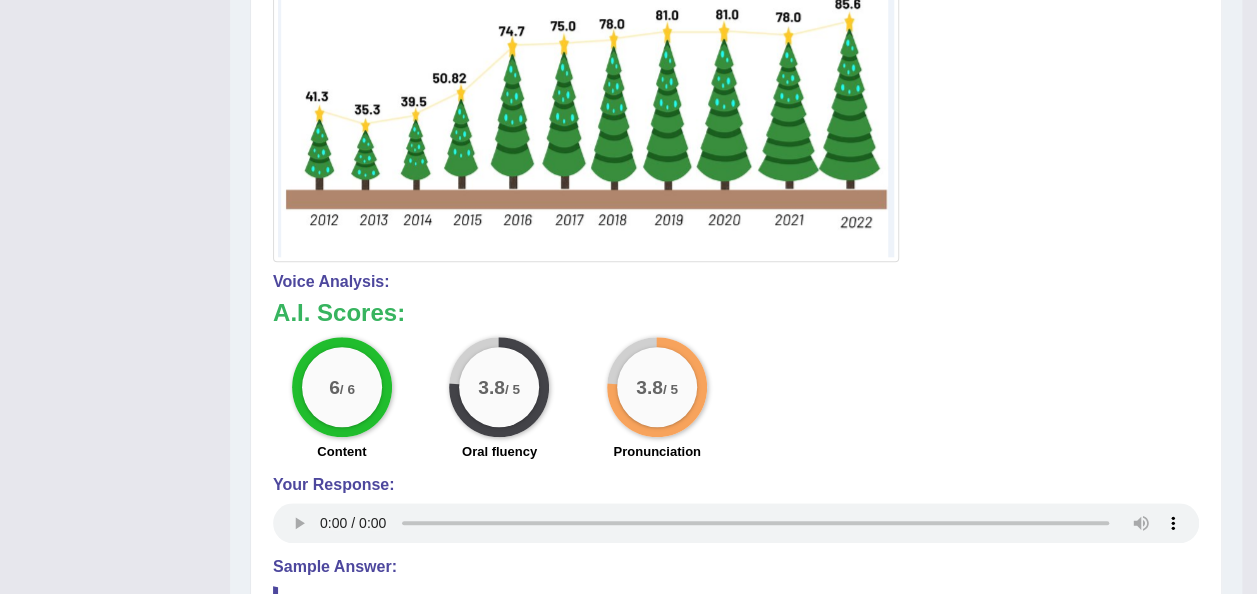 scroll, scrollTop: 638, scrollLeft: 0, axis: vertical 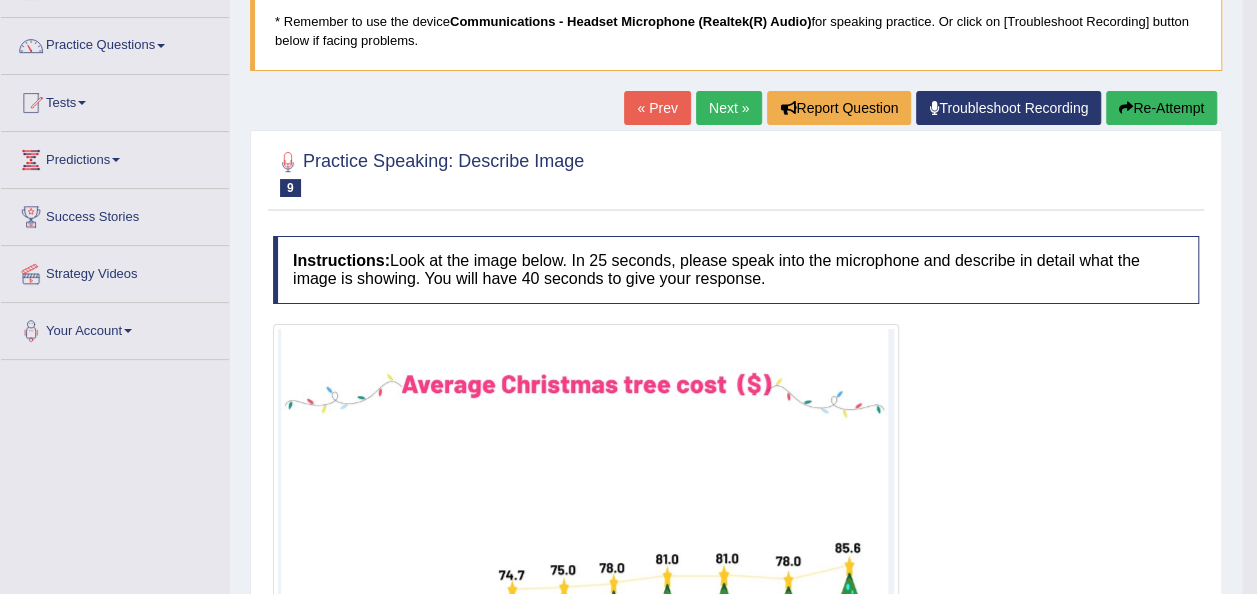 click on "Next »" at bounding box center [729, 108] 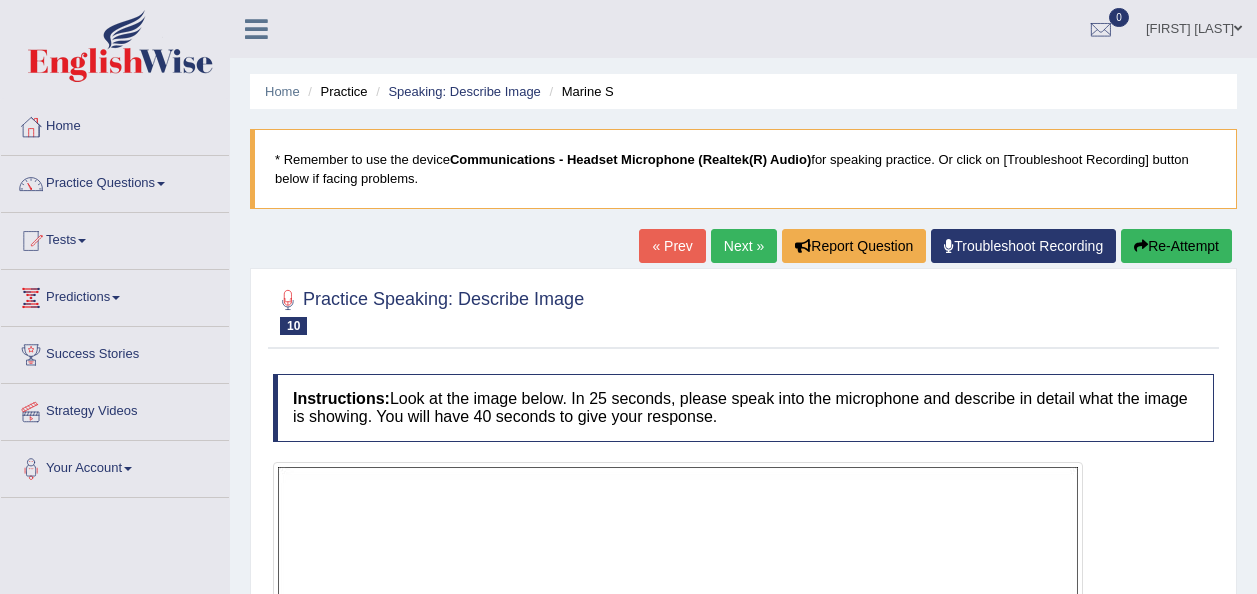 scroll, scrollTop: 200, scrollLeft: 0, axis: vertical 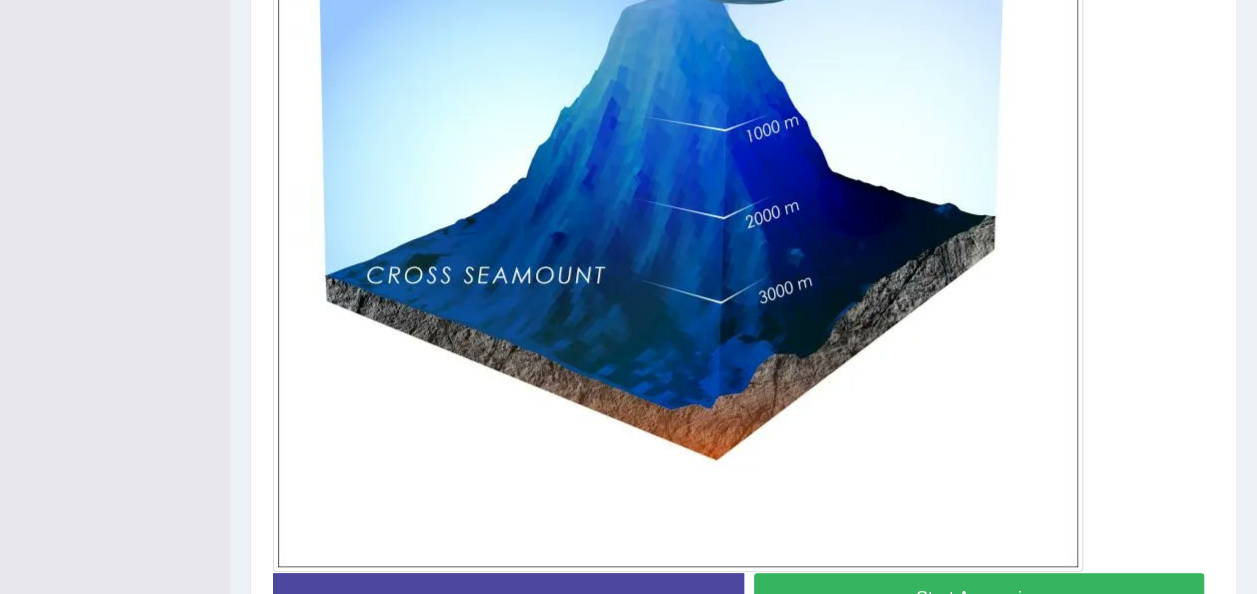 click on "Start Answering" at bounding box center (979, 598) 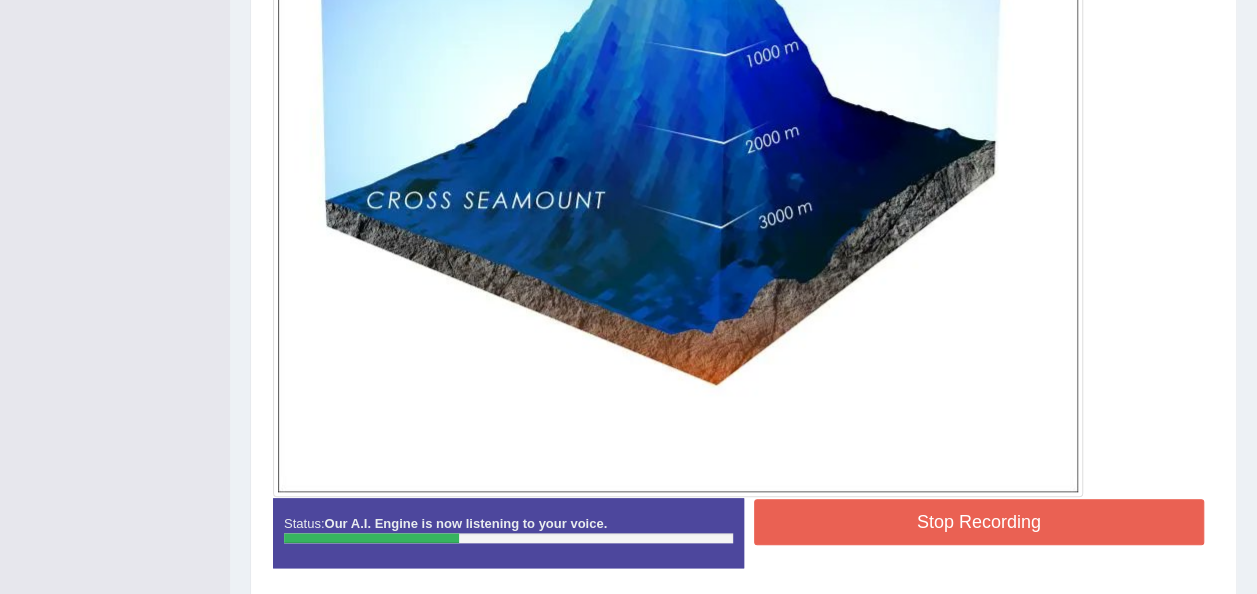 scroll, scrollTop: 848, scrollLeft: 0, axis: vertical 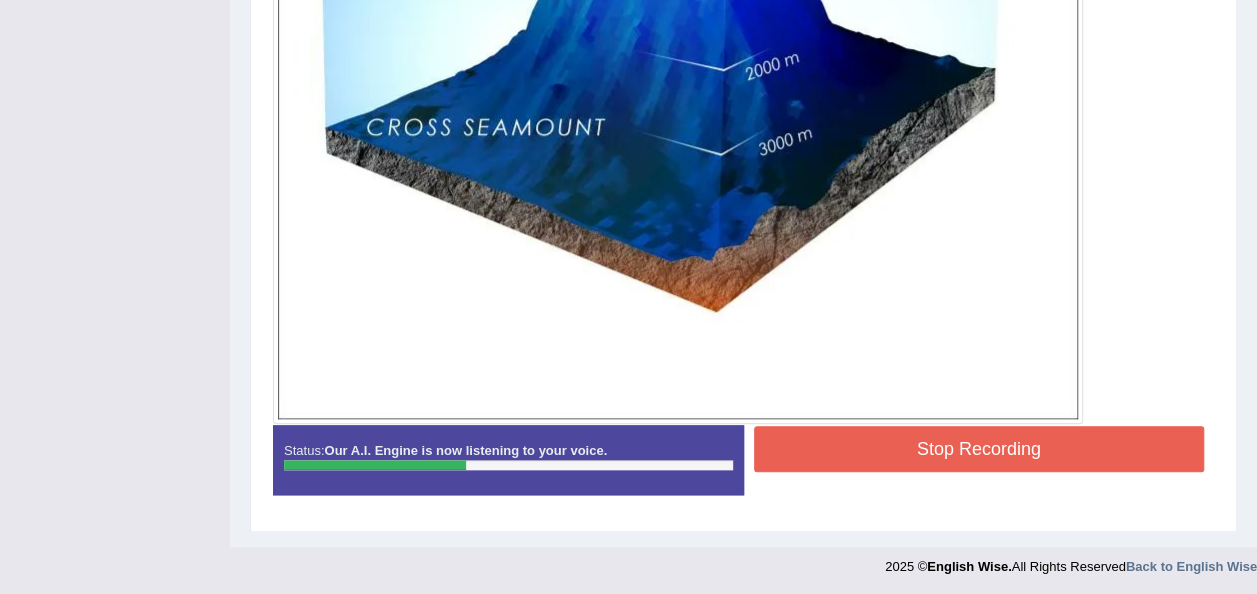 click on "Stop Recording" at bounding box center (979, 449) 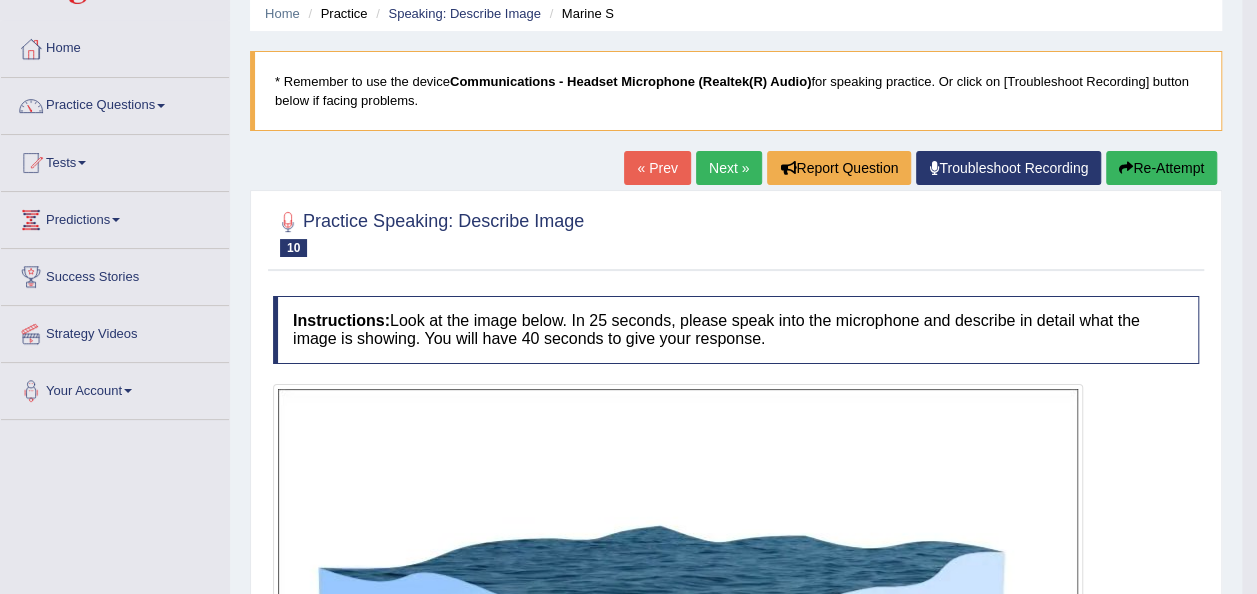 scroll, scrollTop: 66, scrollLeft: 0, axis: vertical 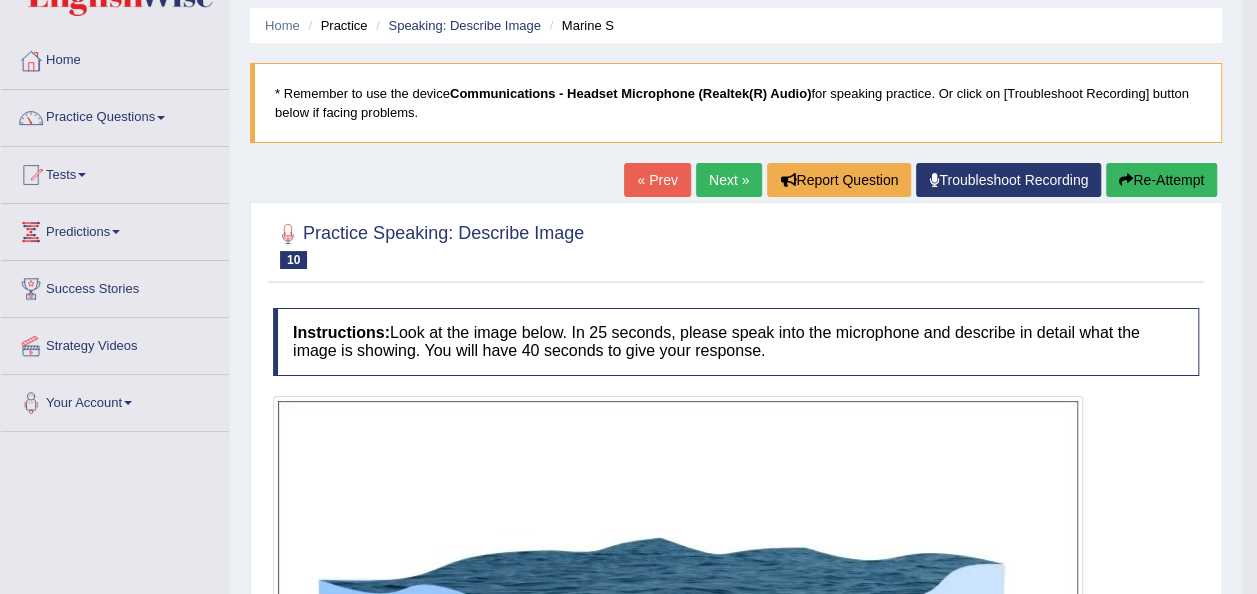 click on "Re-Attempt" at bounding box center [1161, 180] 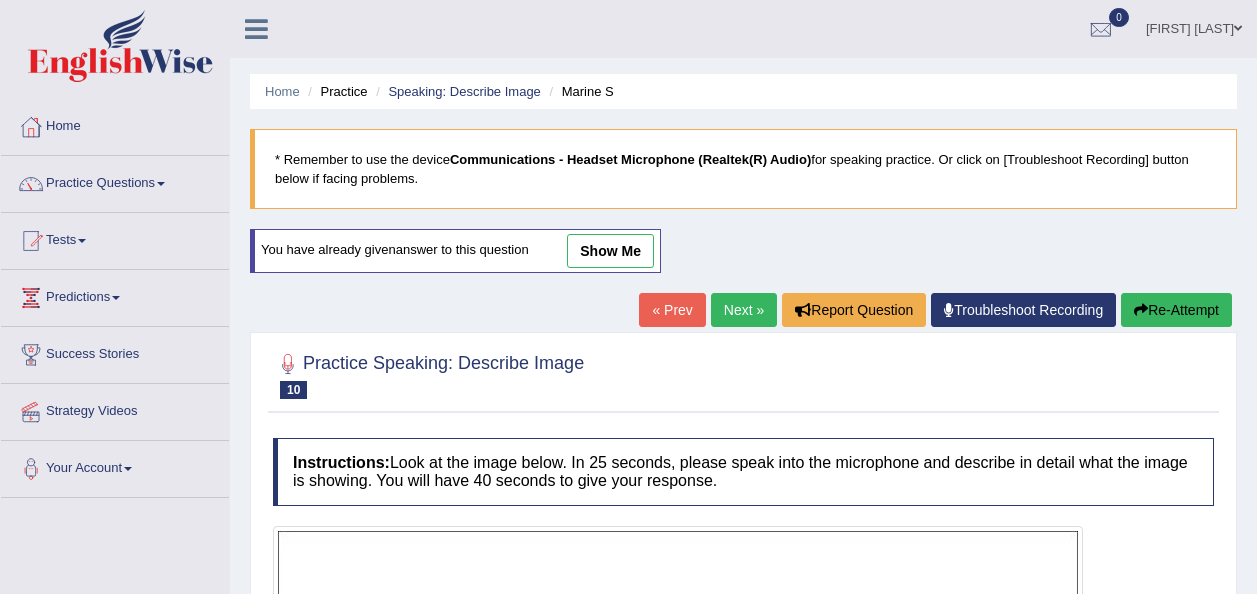 scroll, scrollTop: 67, scrollLeft: 0, axis: vertical 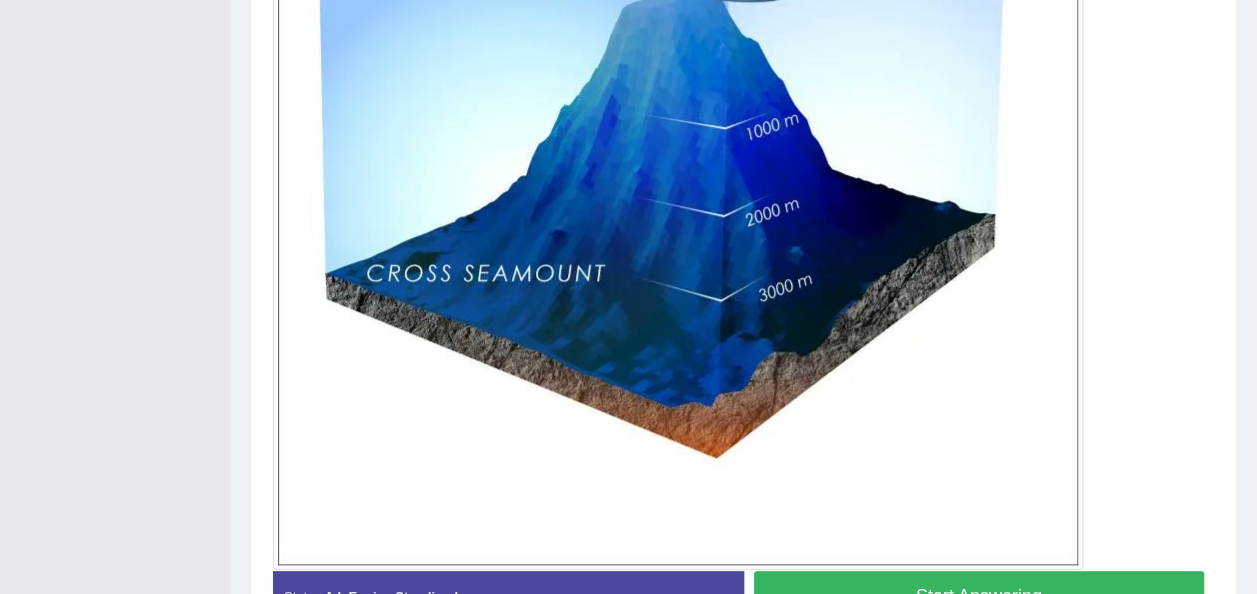 click on "Start Answering" at bounding box center [979, 596] 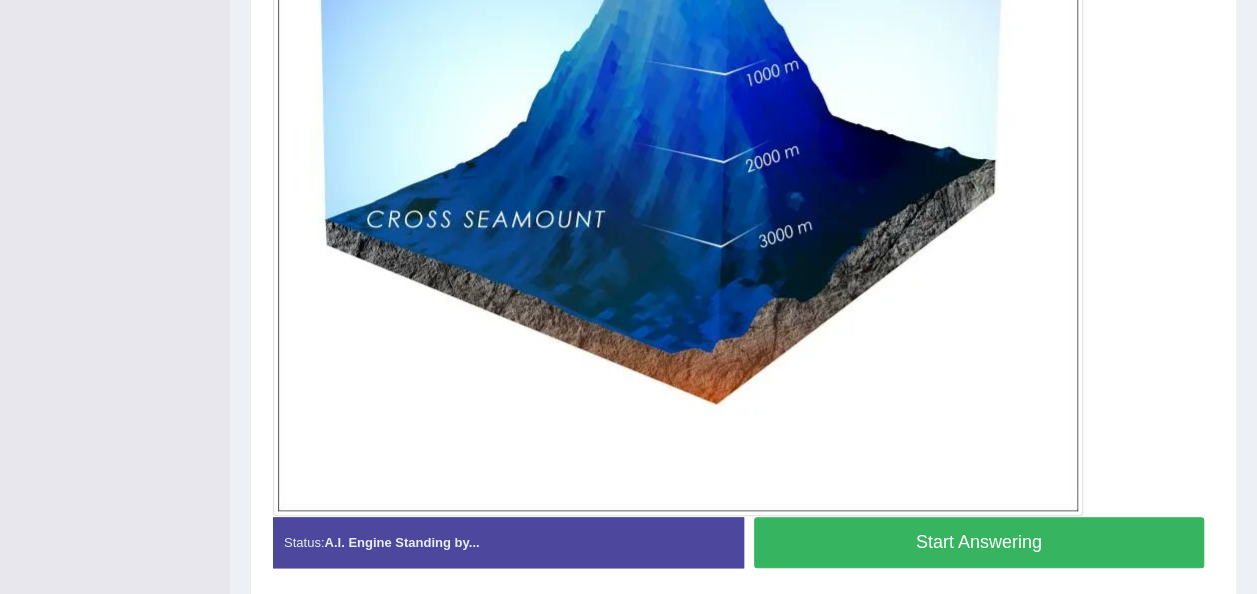 scroll, scrollTop: 713, scrollLeft: 0, axis: vertical 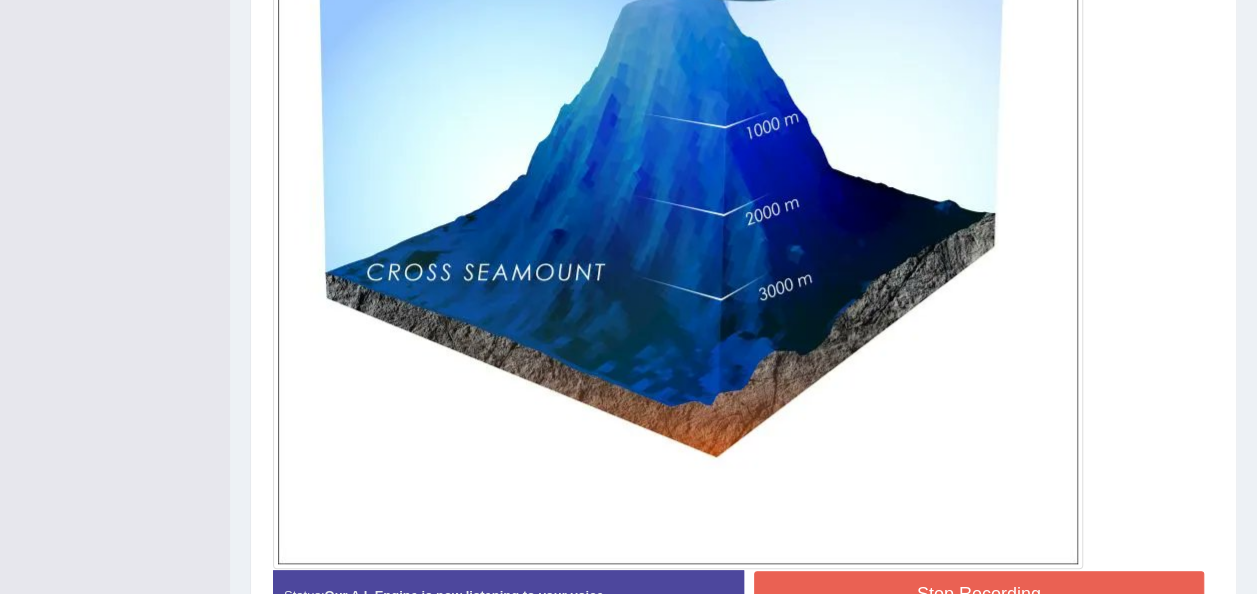 click on "Stop Recording" at bounding box center (979, 594) 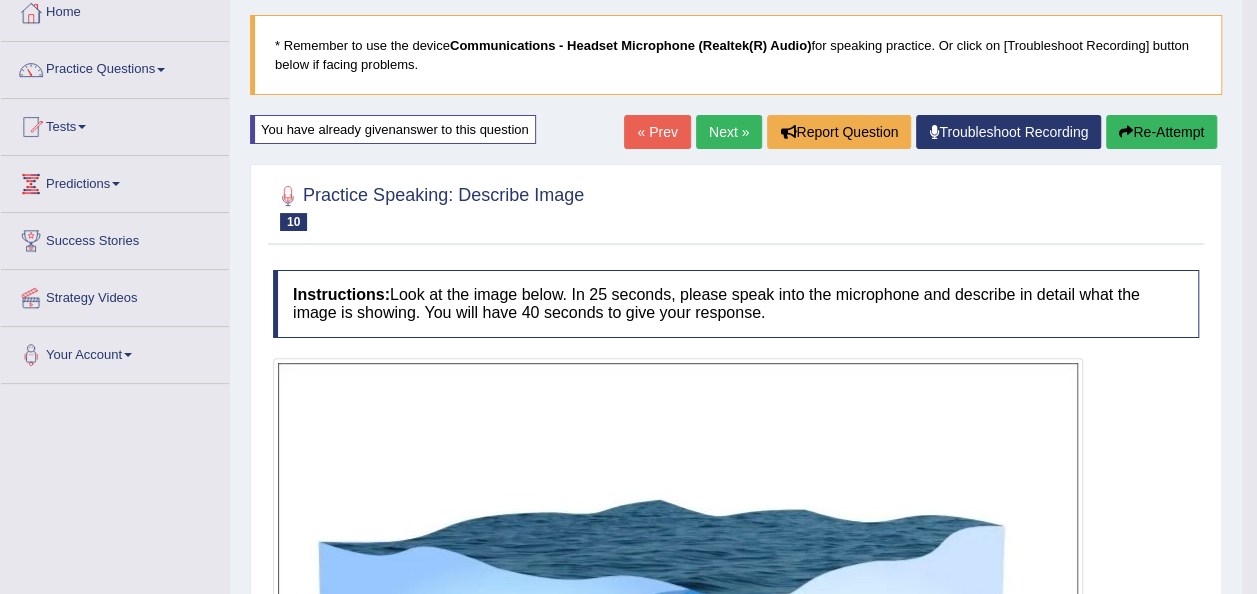 scroll, scrollTop: 113, scrollLeft: 0, axis: vertical 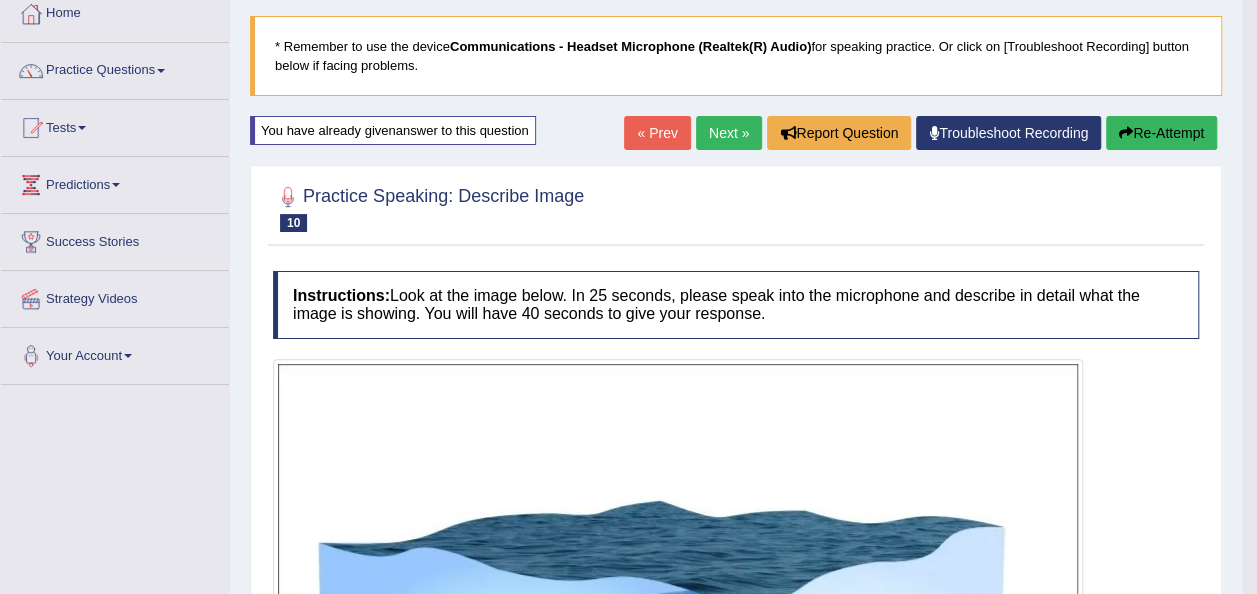 click on "Re-Attempt" at bounding box center (1161, 133) 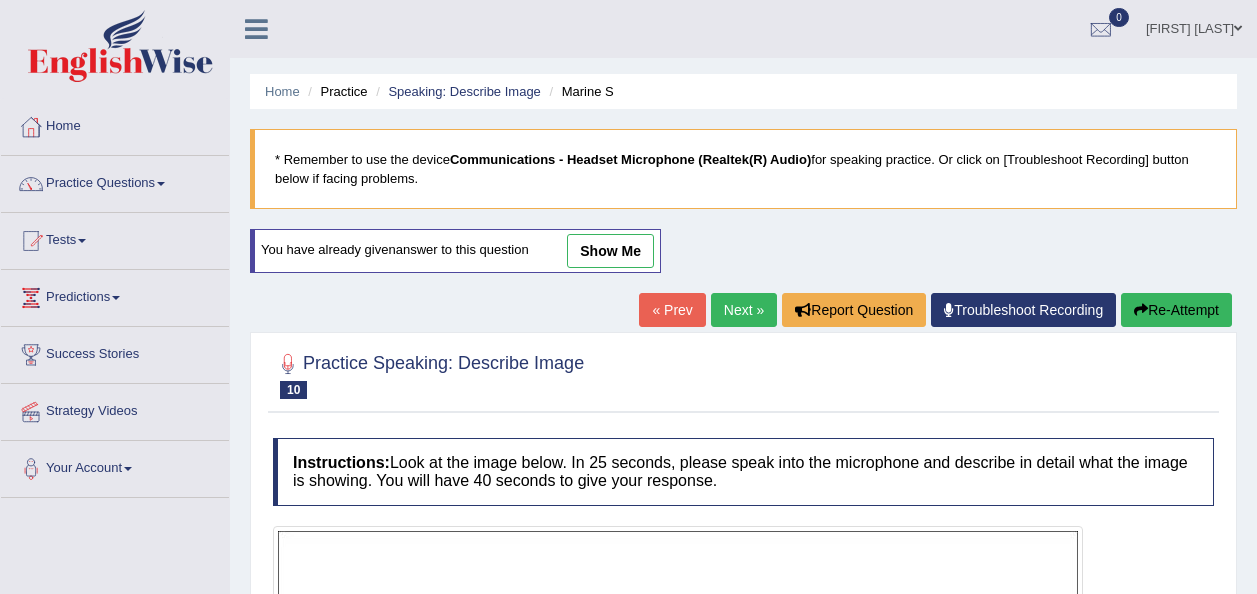 scroll, scrollTop: 556, scrollLeft: 0, axis: vertical 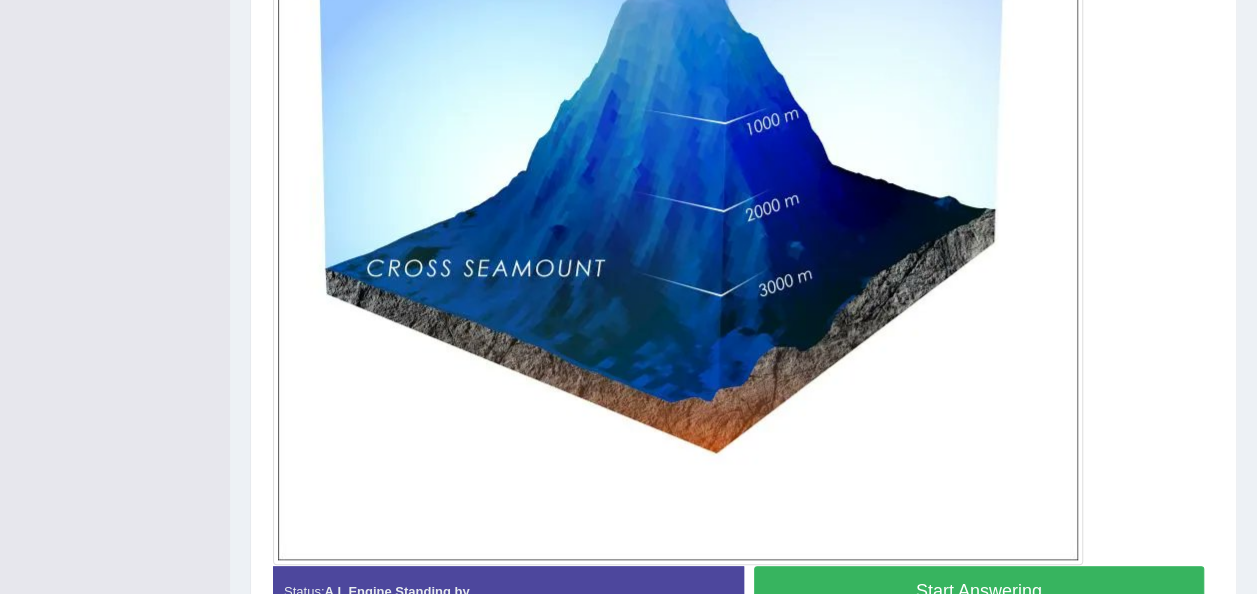 click on "Start Answering" at bounding box center [979, 591] 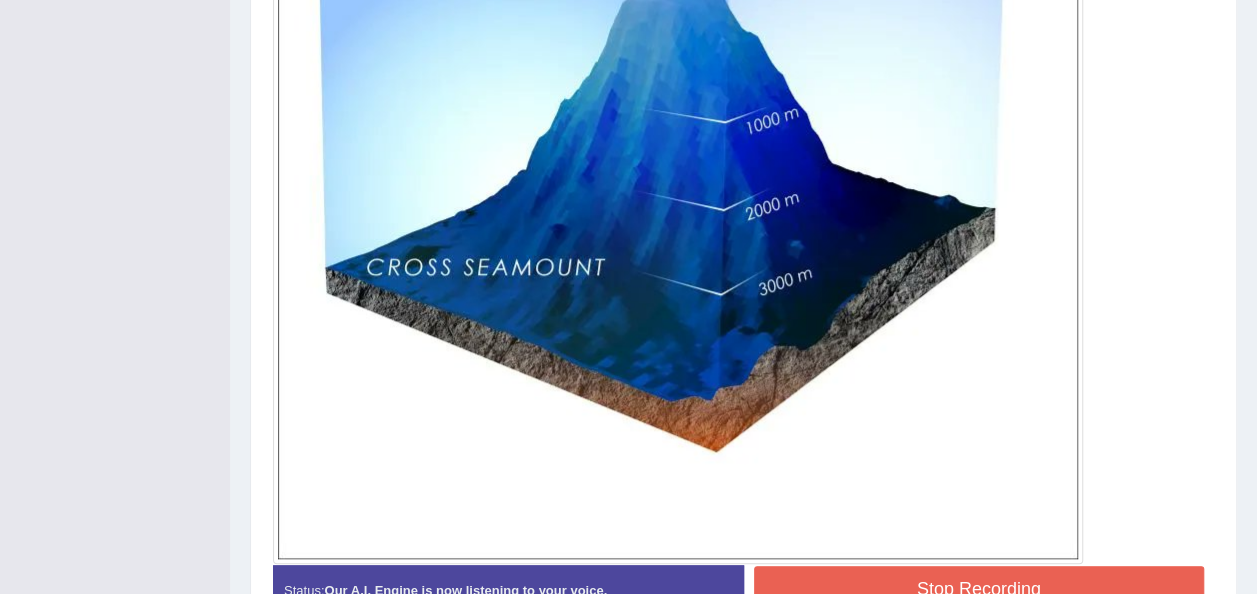 click on "Stop Recording" at bounding box center [979, 589] 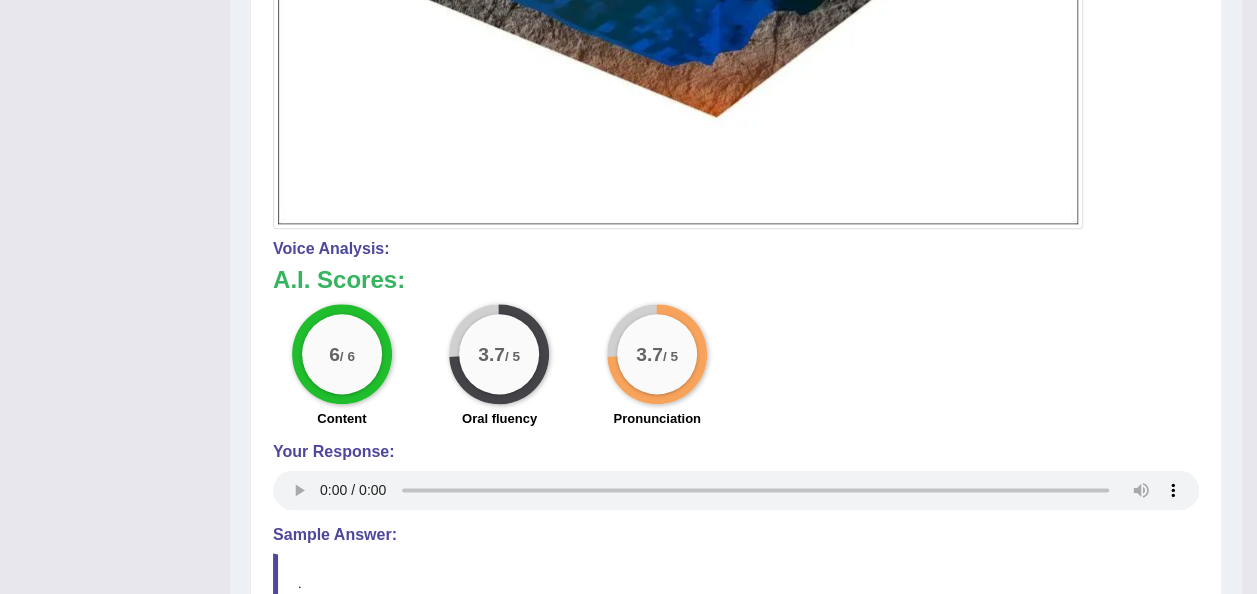 scroll, scrollTop: 1162, scrollLeft: 0, axis: vertical 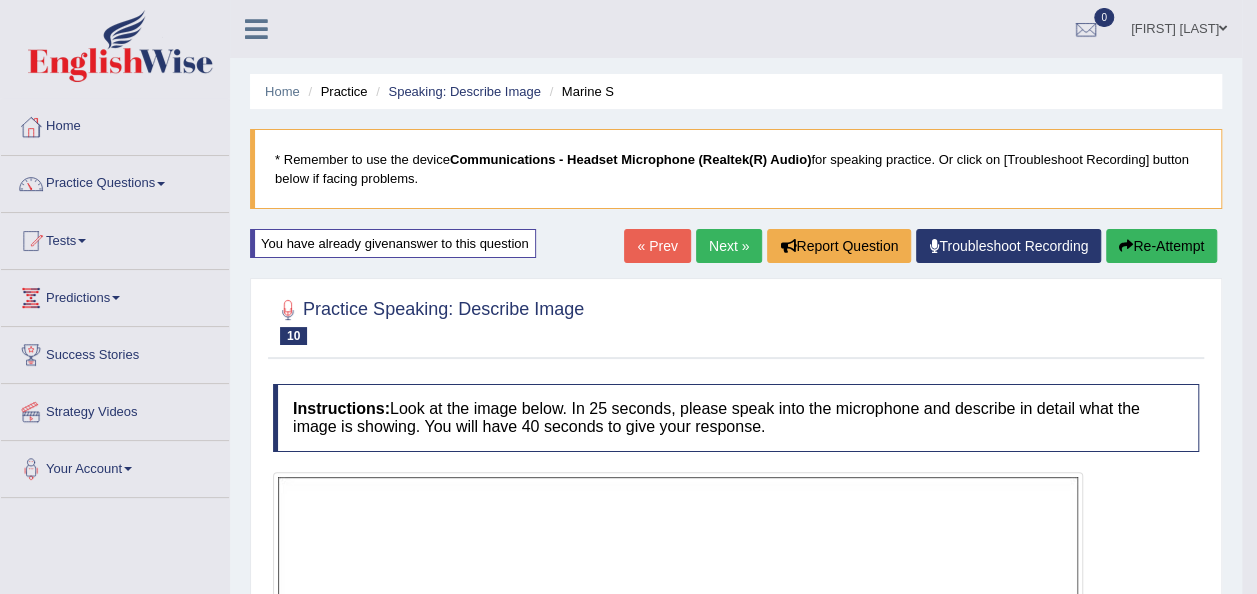 click on "Next »" at bounding box center [729, 246] 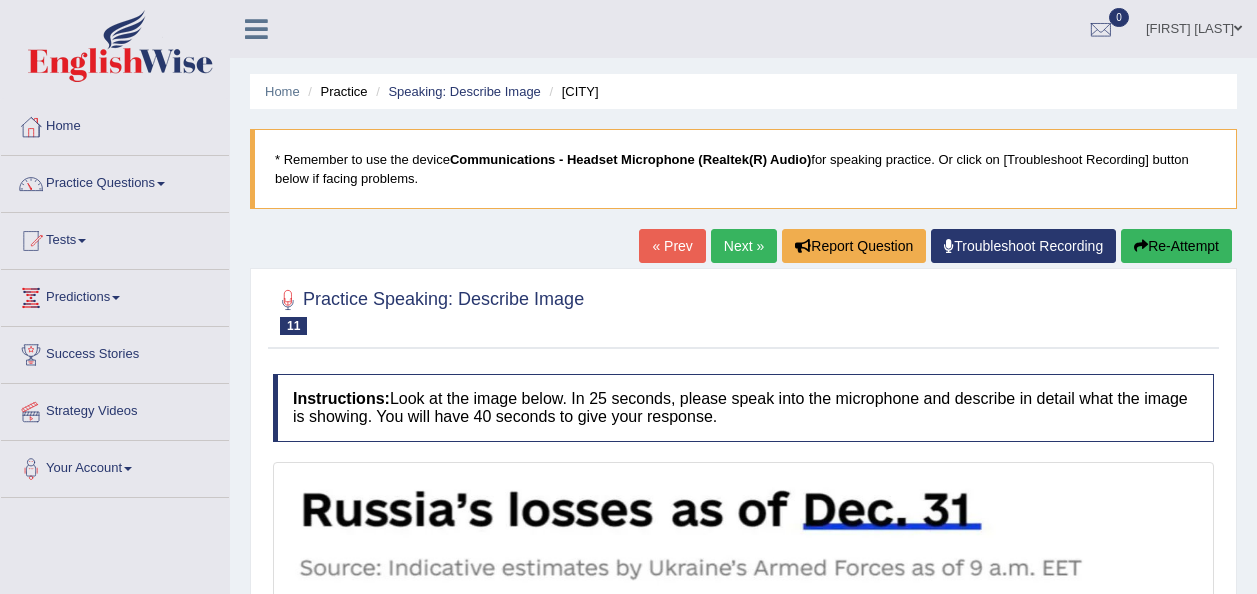 scroll, scrollTop: 0, scrollLeft: 0, axis: both 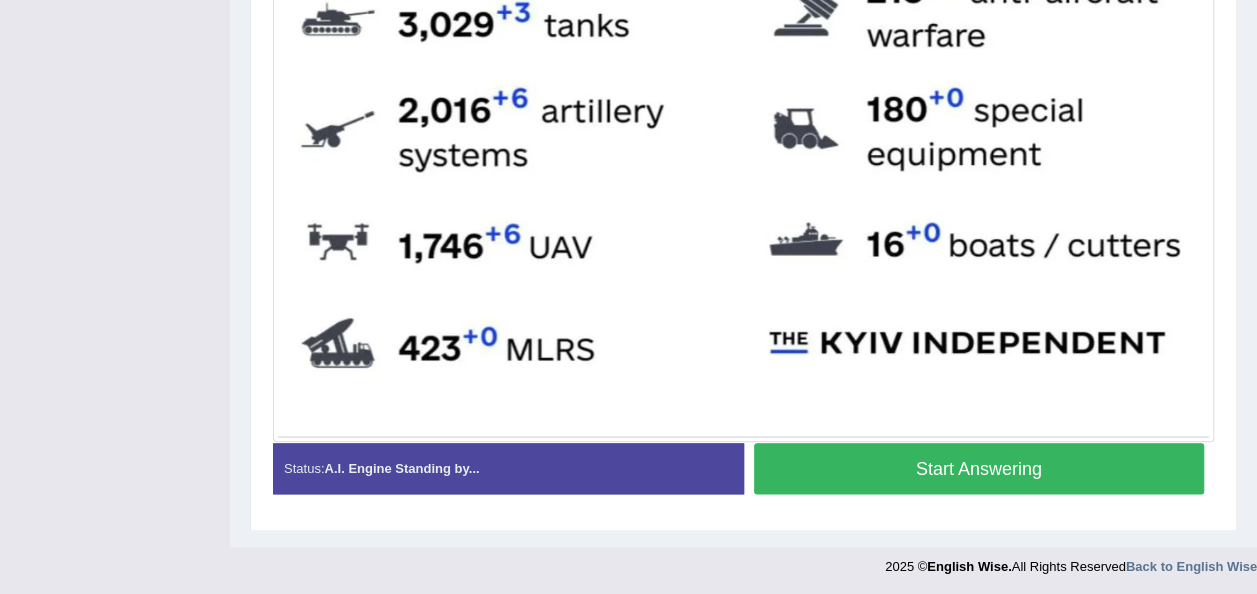 click on "Start Answering" at bounding box center (979, 468) 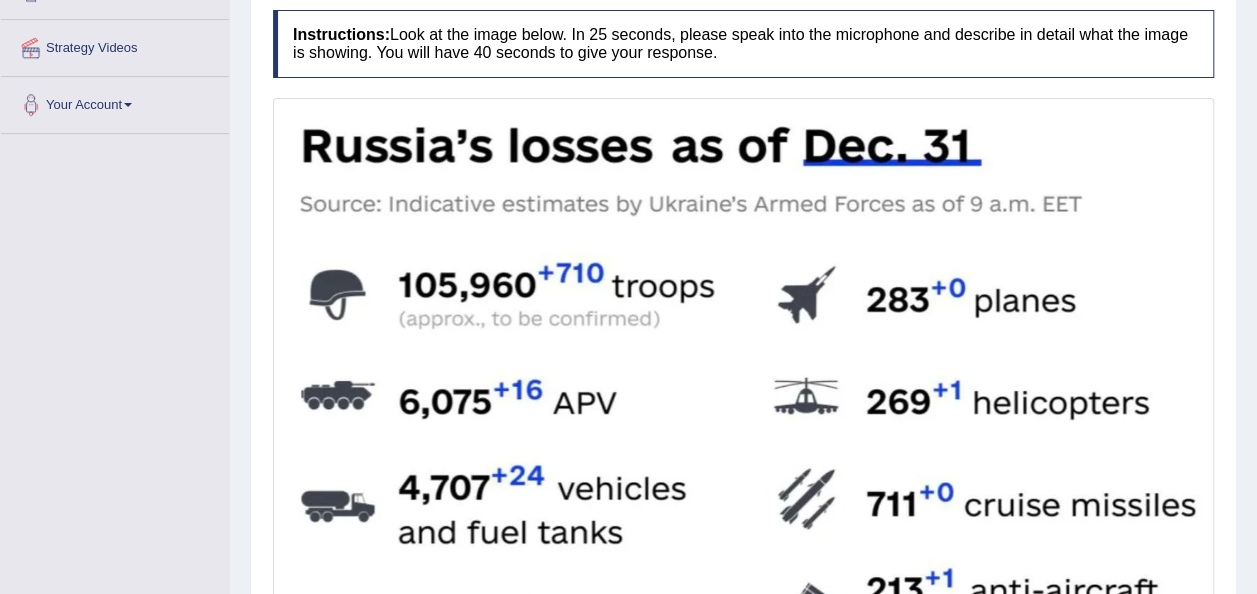 scroll, scrollTop: 363, scrollLeft: 0, axis: vertical 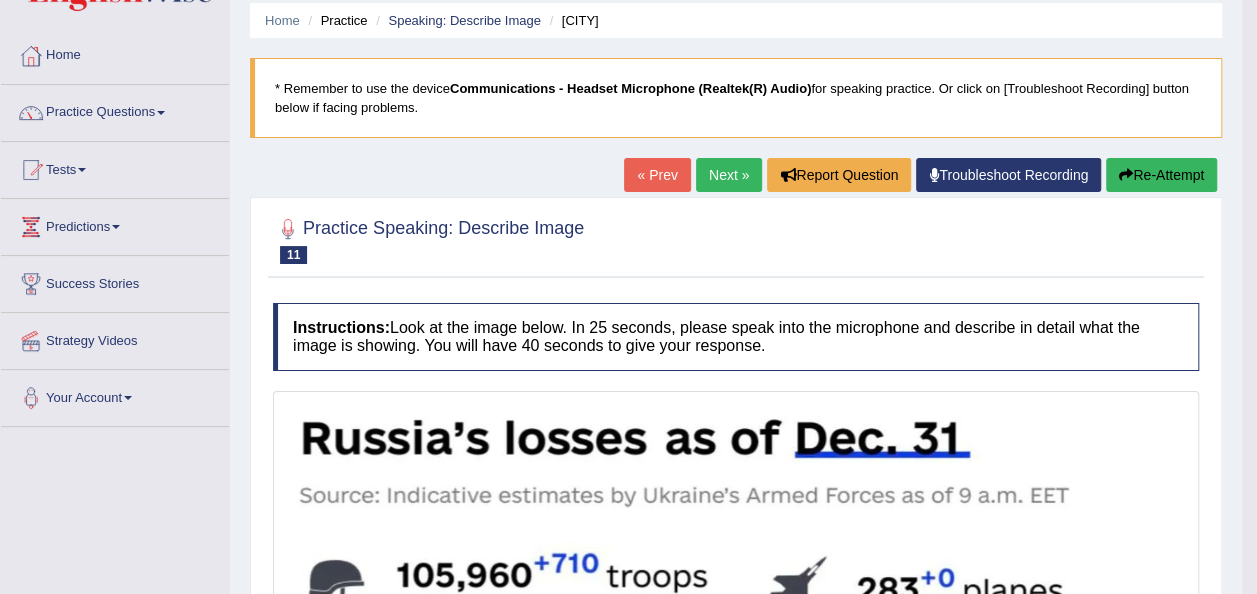 click on "Re-Attempt" at bounding box center [1161, 175] 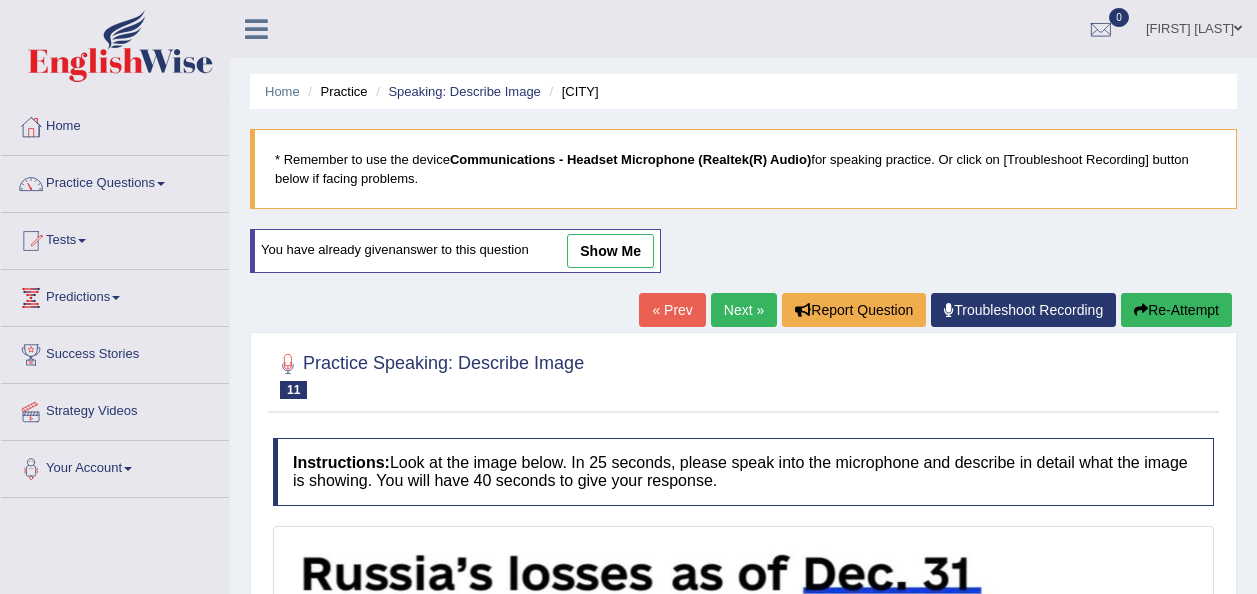 scroll, scrollTop: 115, scrollLeft: 0, axis: vertical 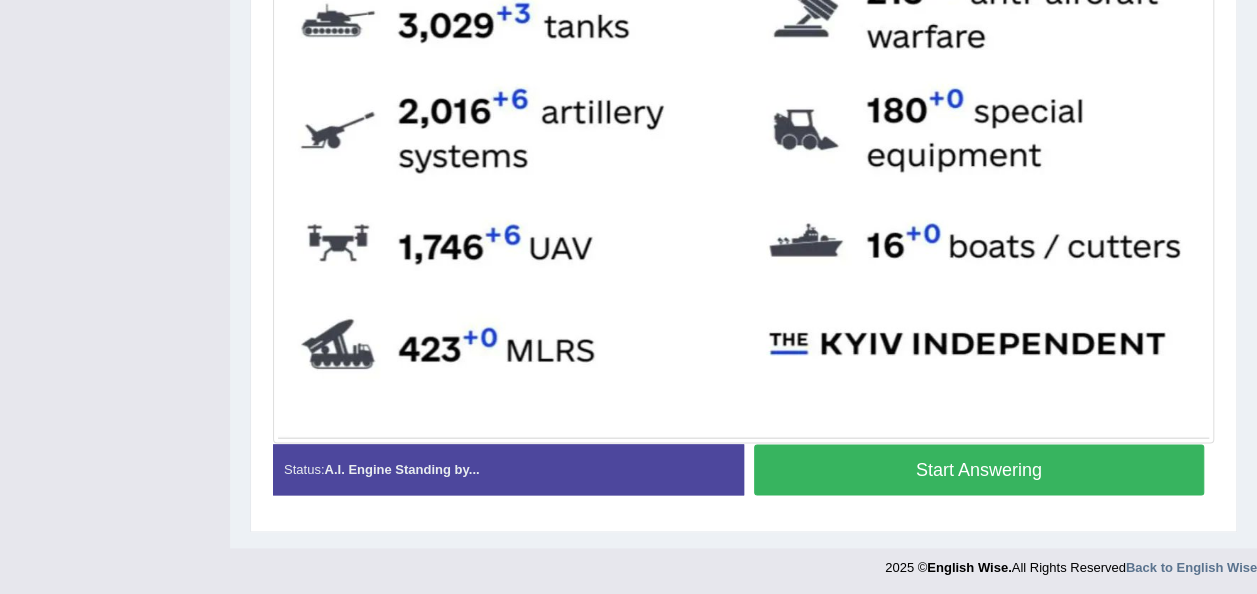click on "Start Answering" at bounding box center [979, 469] 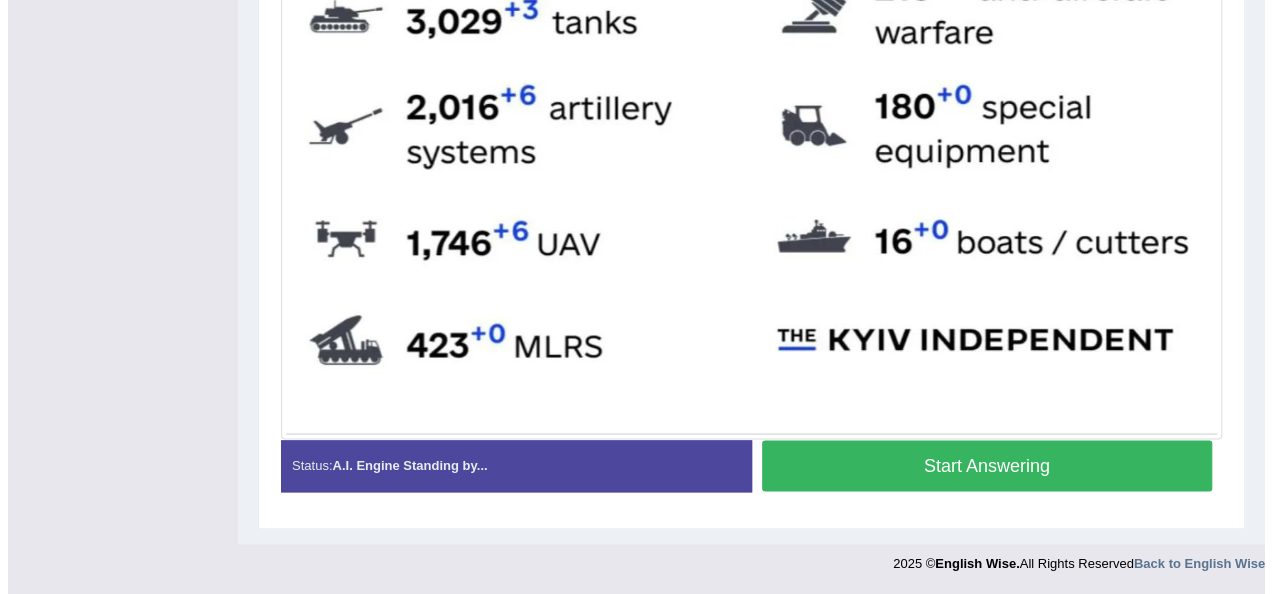 scroll, scrollTop: 973, scrollLeft: 0, axis: vertical 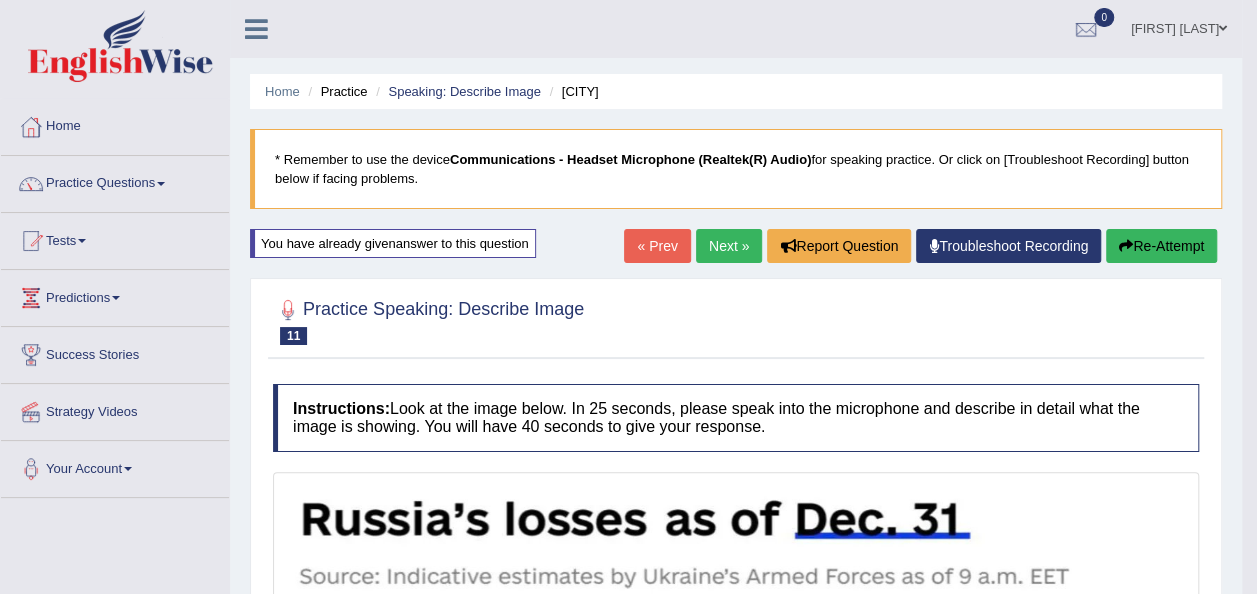 click on "Re-Attempt" at bounding box center (1161, 246) 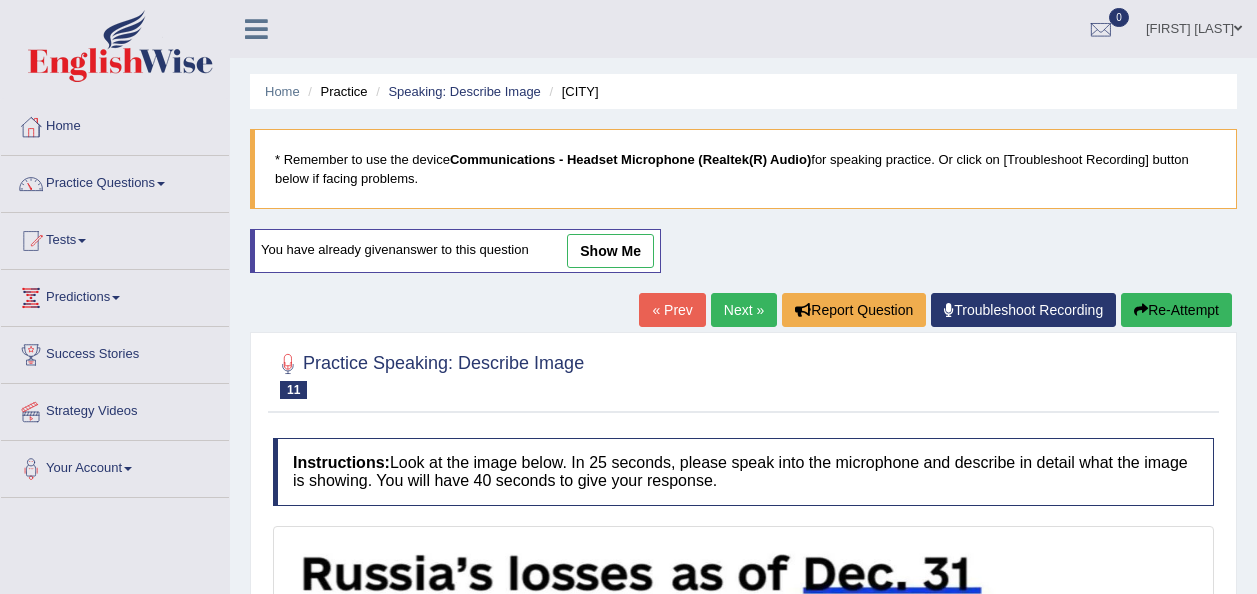 scroll, scrollTop: 300, scrollLeft: 0, axis: vertical 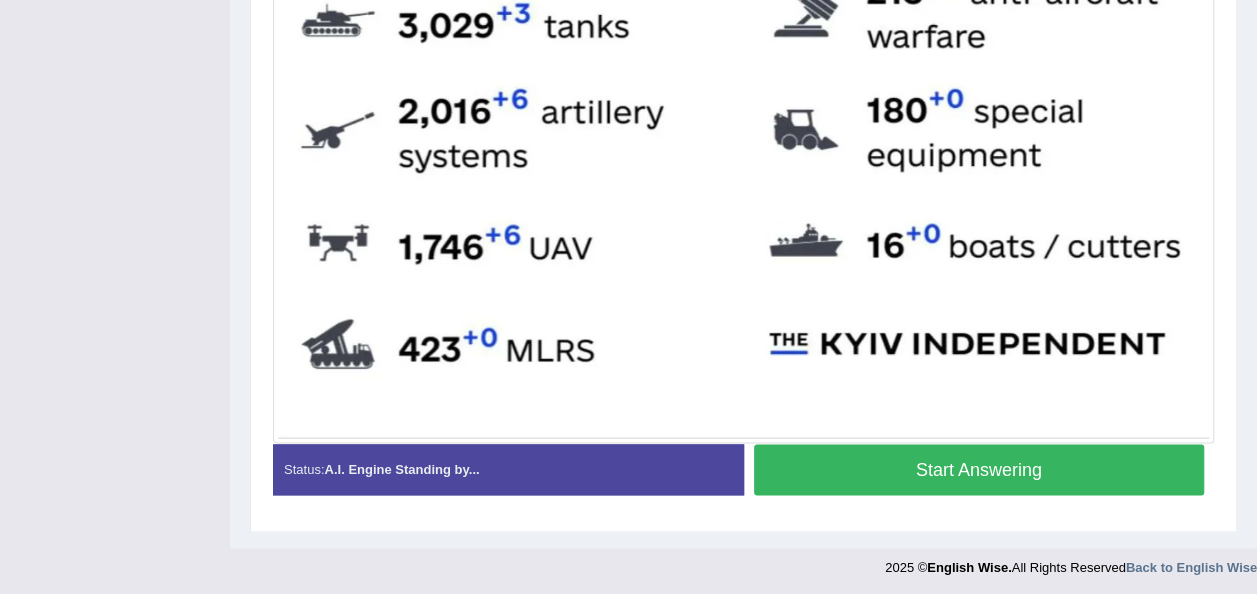 click on "Start Answering" at bounding box center (979, 469) 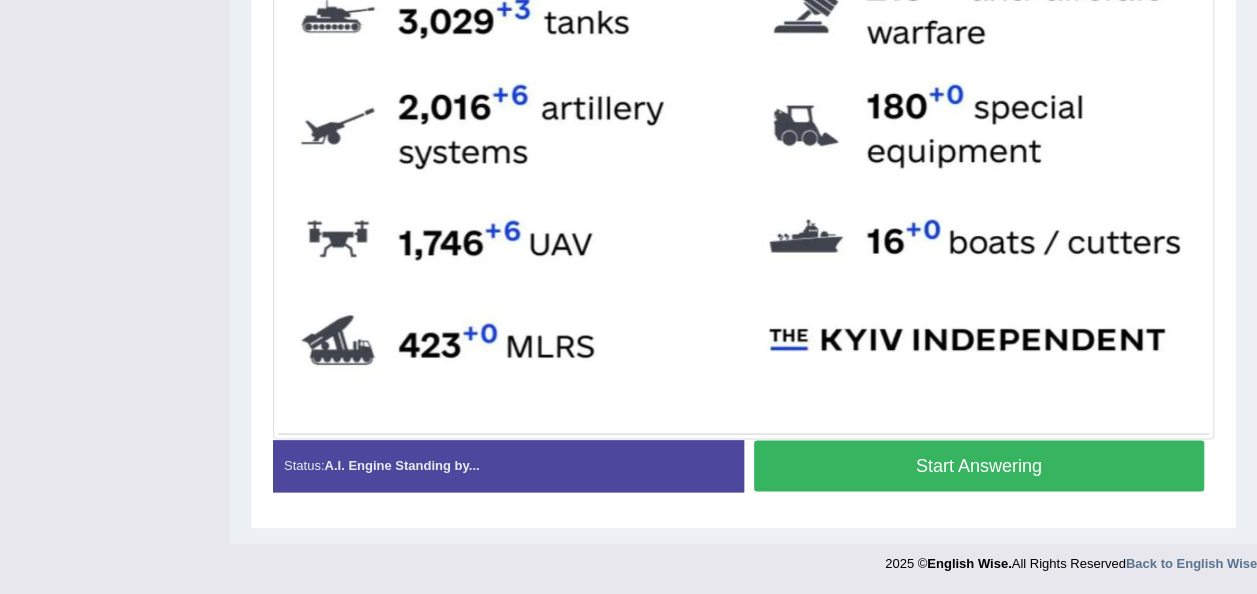 scroll, scrollTop: 973, scrollLeft: 0, axis: vertical 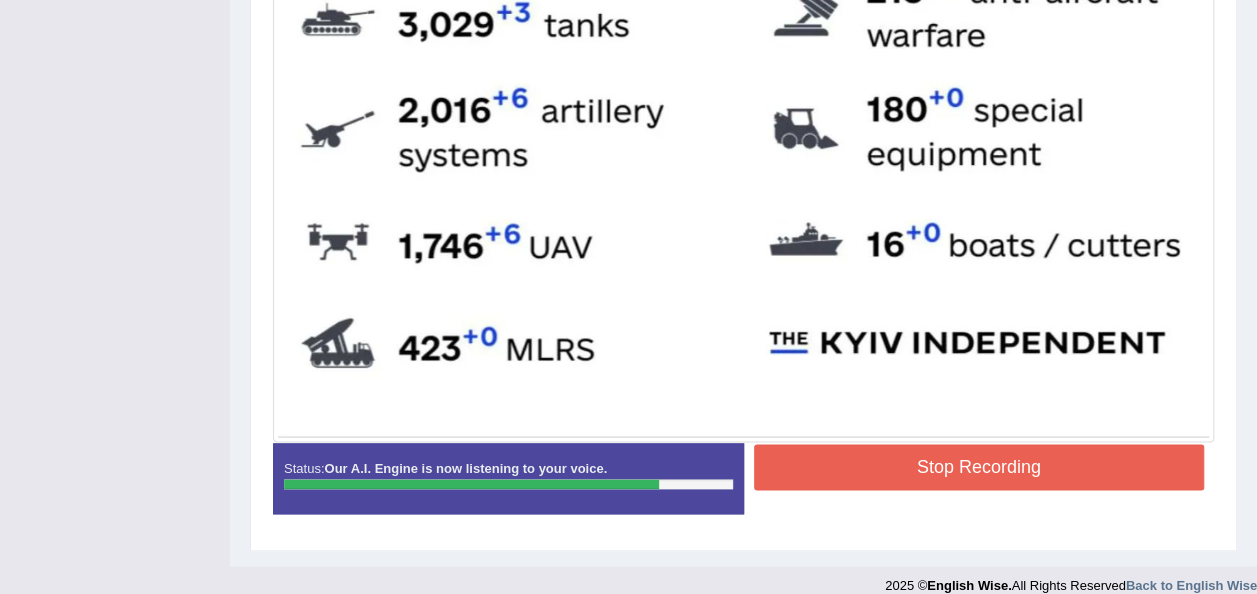 click on "Stop Recording" at bounding box center (979, 467) 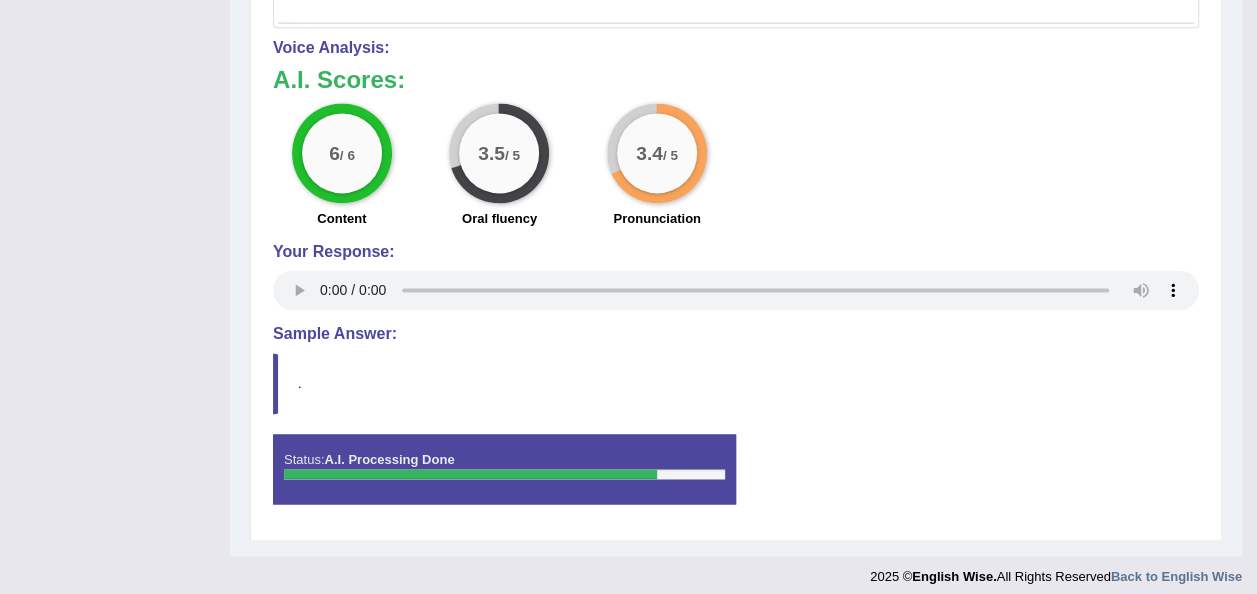 scroll, scrollTop: 1381, scrollLeft: 0, axis: vertical 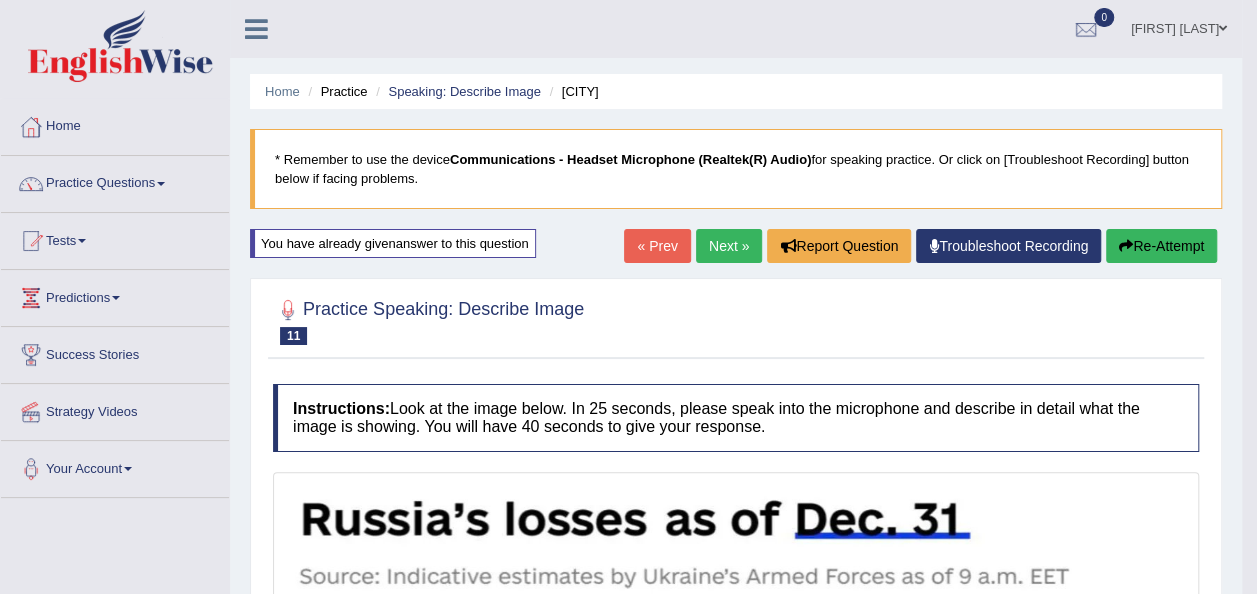 click on "Next »" at bounding box center [729, 246] 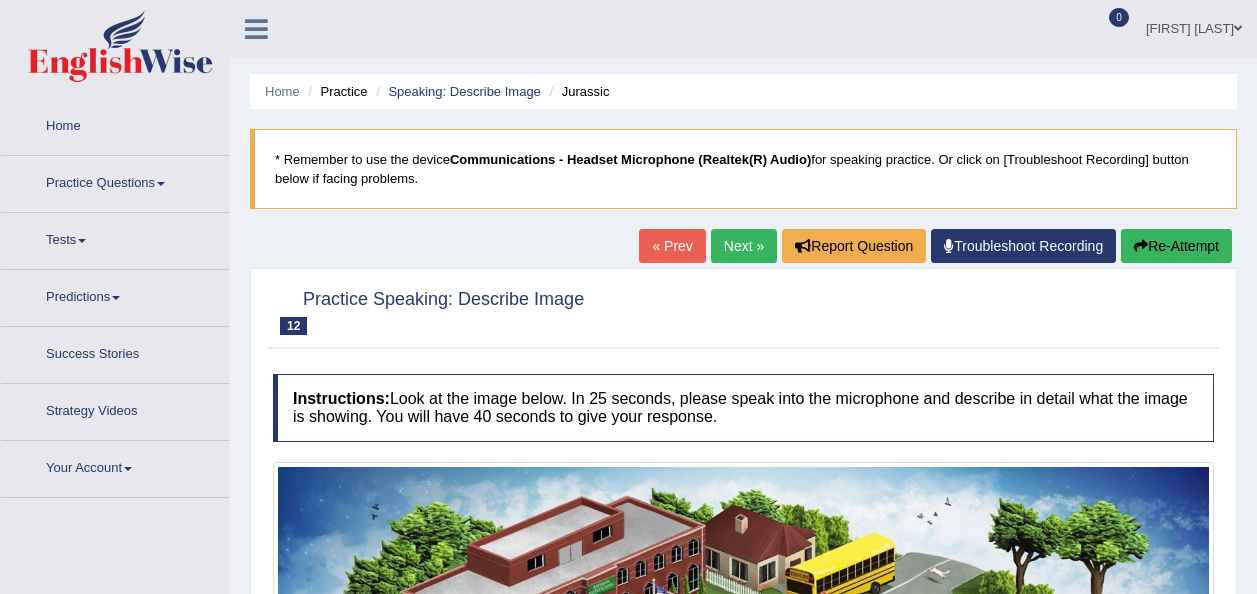 scroll, scrollTop: 0, scrollLeft: 0, axis: both 